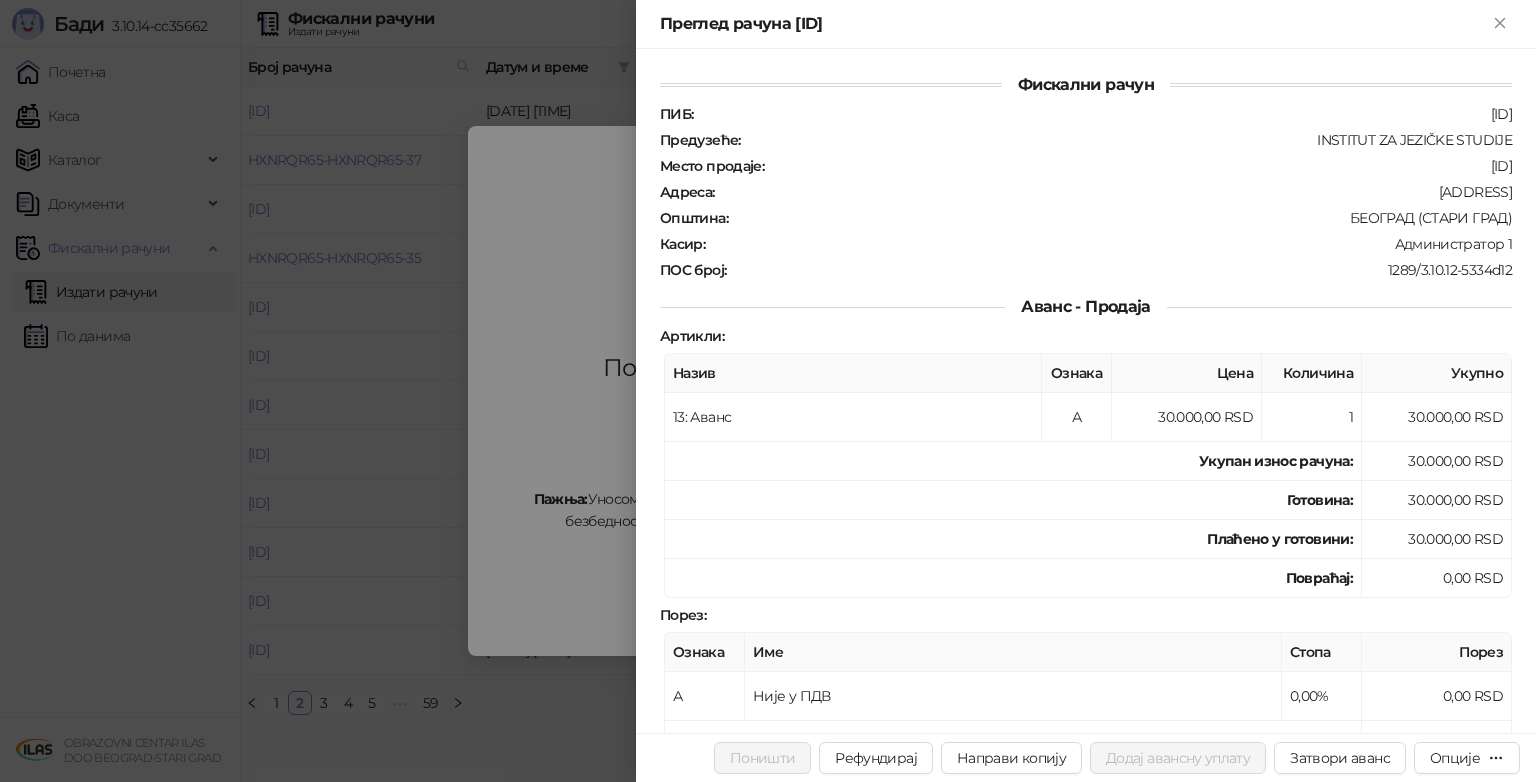 scroll, scrollTop: 0, scrollLeft: 0, axis: both 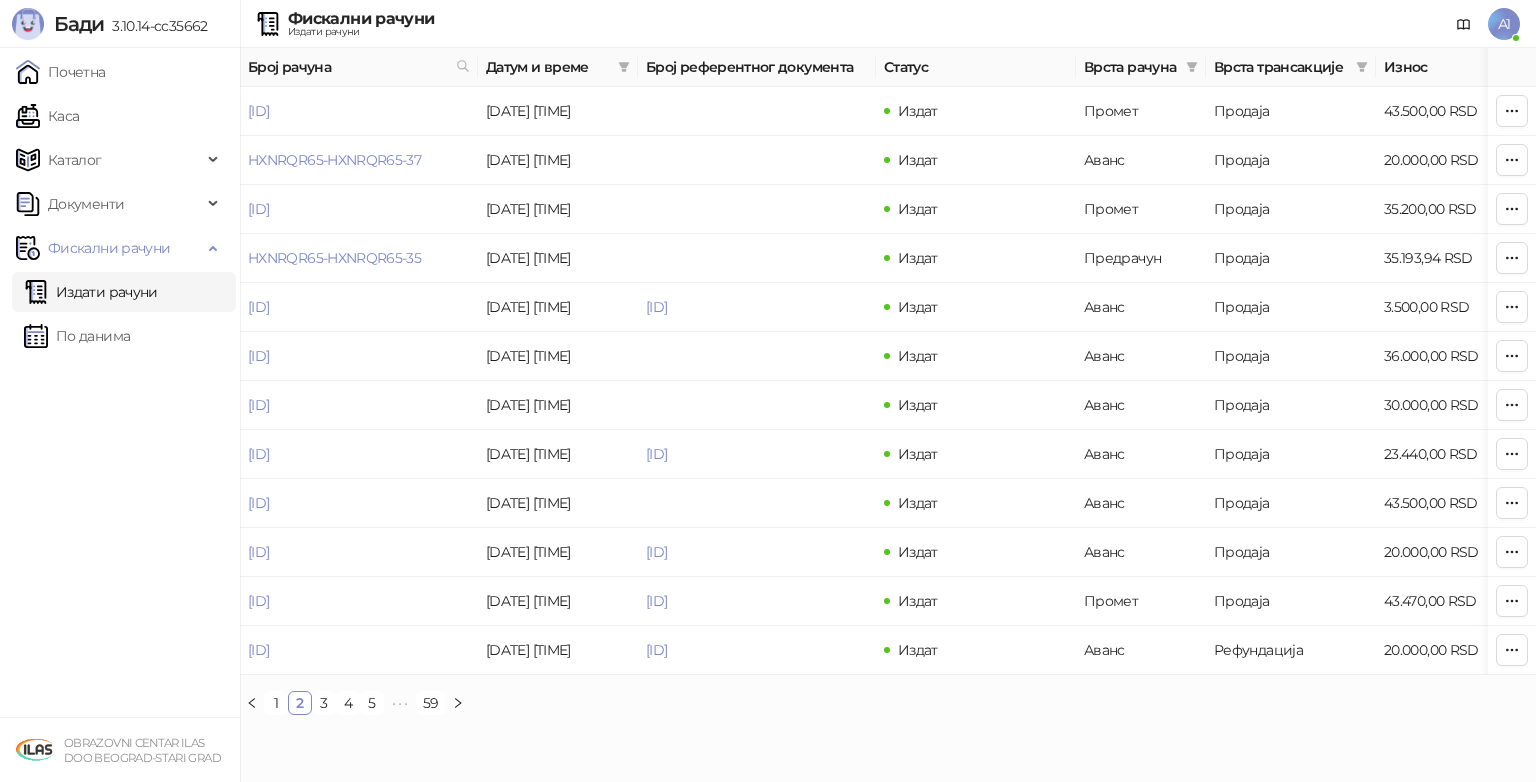 click on "Издати рачуни" at bounding box center [91, 292] 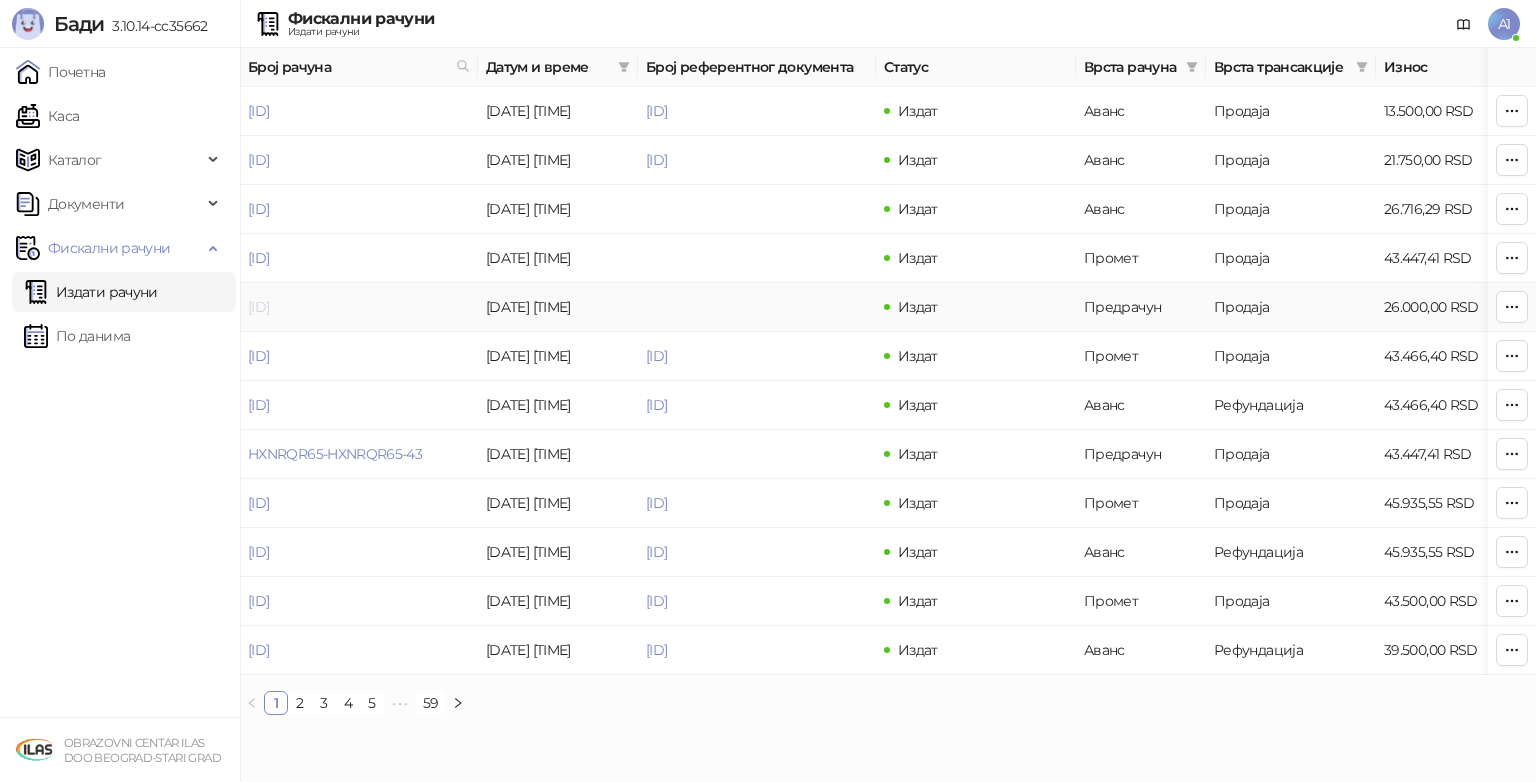 click on "[ID]" at bounding box center (258, 307) 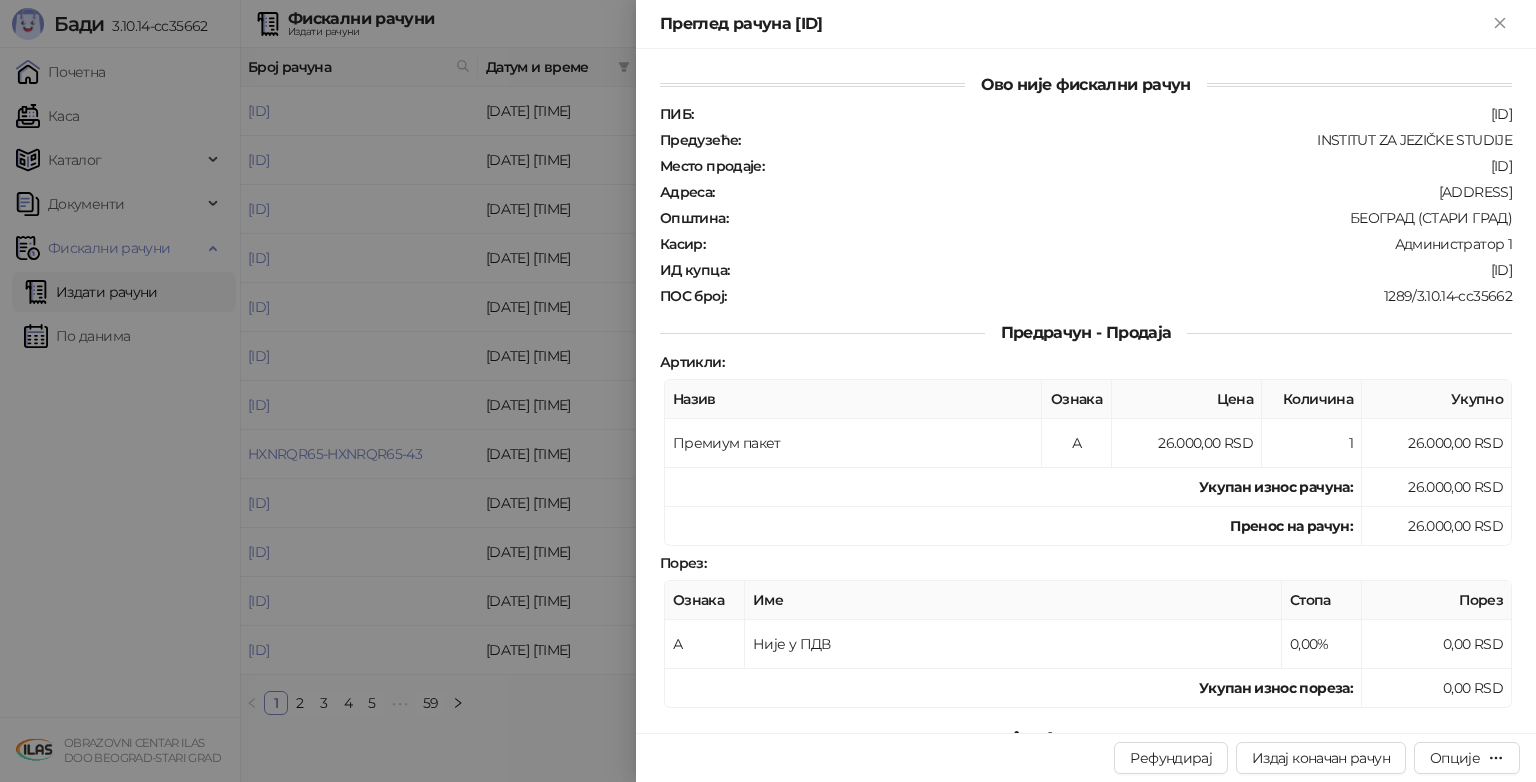 click on "Ово није фискални рачун ПИБ : [ID] Предузеће : INSTITUT ZA JEZIČKE STUDIJE Место продаје : [ID] Адреса : [ADDRESS]   2 Општина : [CITY] (СТАРИ ГРАД) Касир : Администратор 1 ИД купца : [ID] ПОС број : [ID] Предрачун   -   Продаја Артикли : Назив Ознака Цена Количина Укупно           Премиум пакет  А 26.000,00 RSD 1  26.000,00 RSD Укупан износ рачуна : 26.000,00 RSD Пренос на рачун : 26.000,00 RSD Порез : Ознака Име Стопа Порез         А Није у ПДВ 0,00% 0,00 RSD Укупан износ пореза: 0,00 RSD Ово није фискални рачун ПФР време : [DATE] [TIME] ПФР број рачуна : [ID] Бројач рачуна : [ID]" at bounding box center (1086, 601) 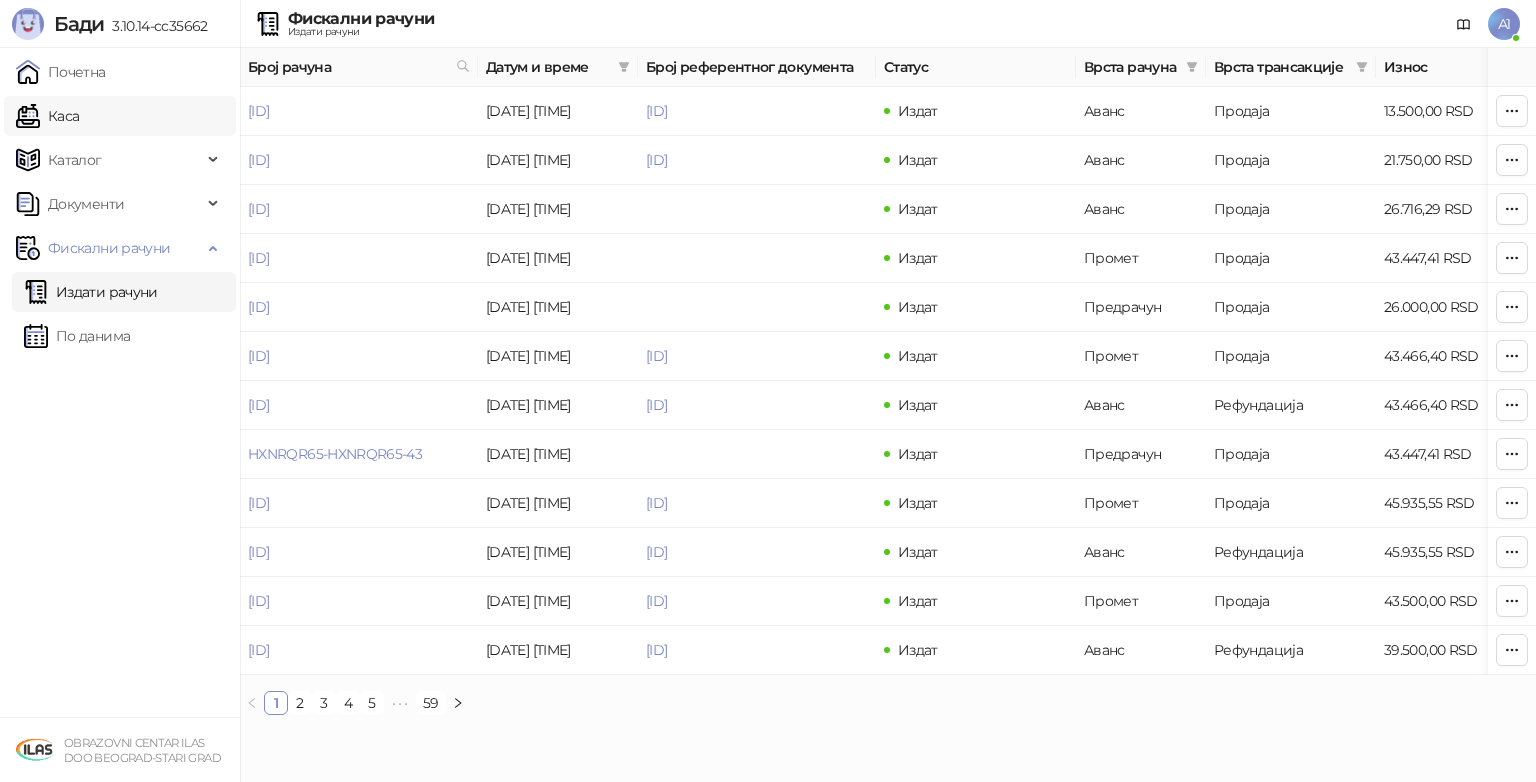 click on "Каса" at bounding box center [47, 116] 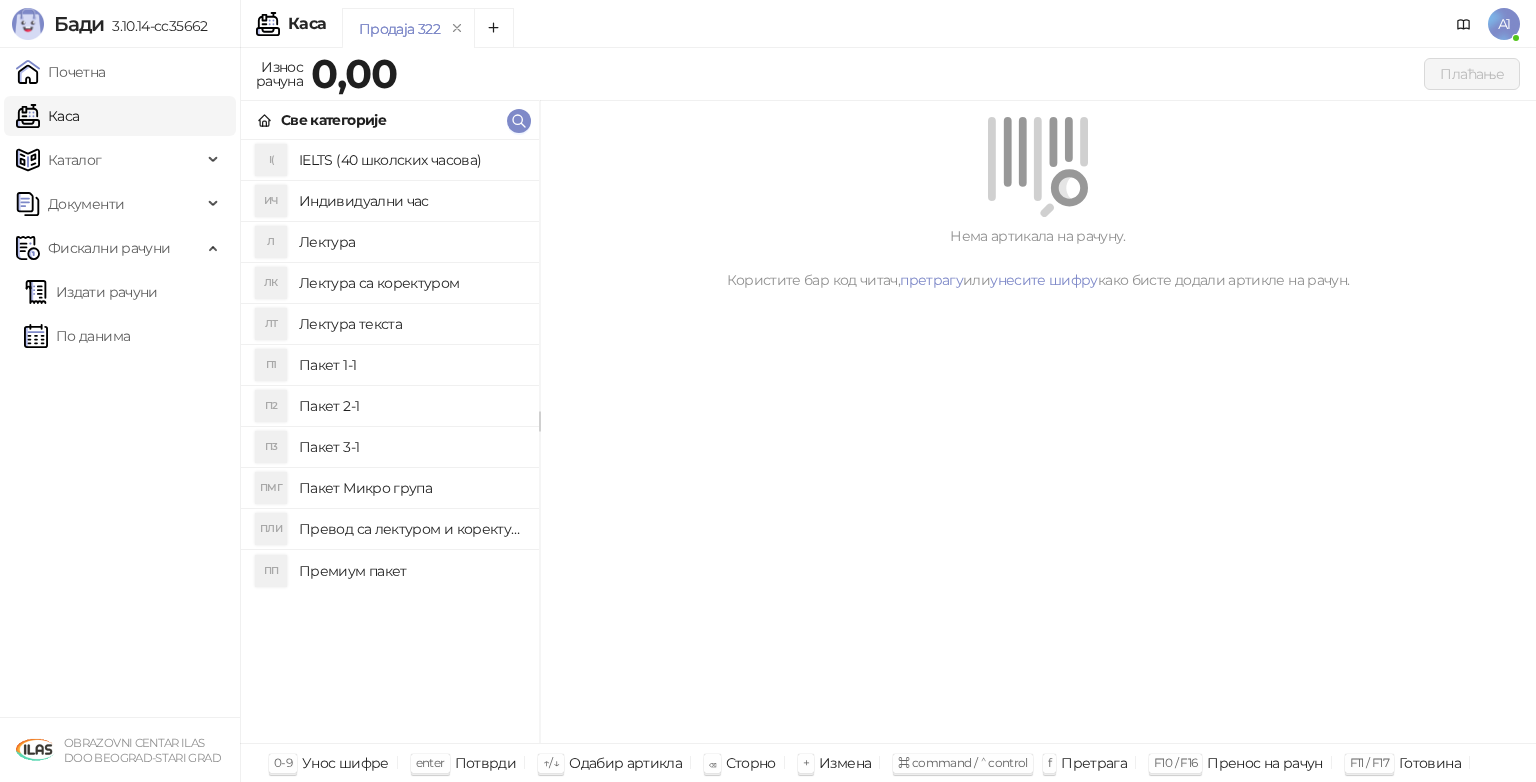 click on "Премиум пакет" at bounding box center (411, 571) 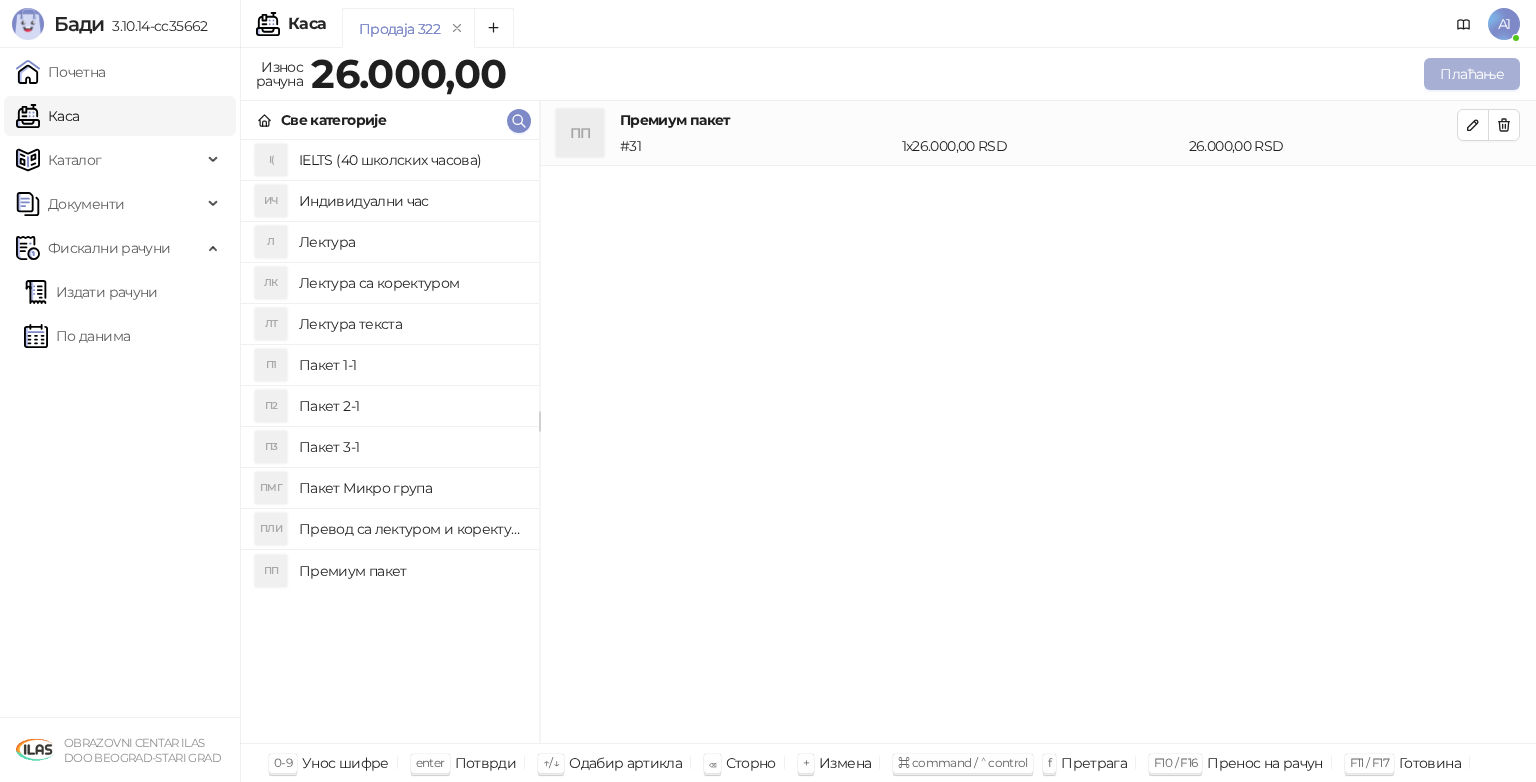 click on "Плаћање" at bounding box center (1472, 74) 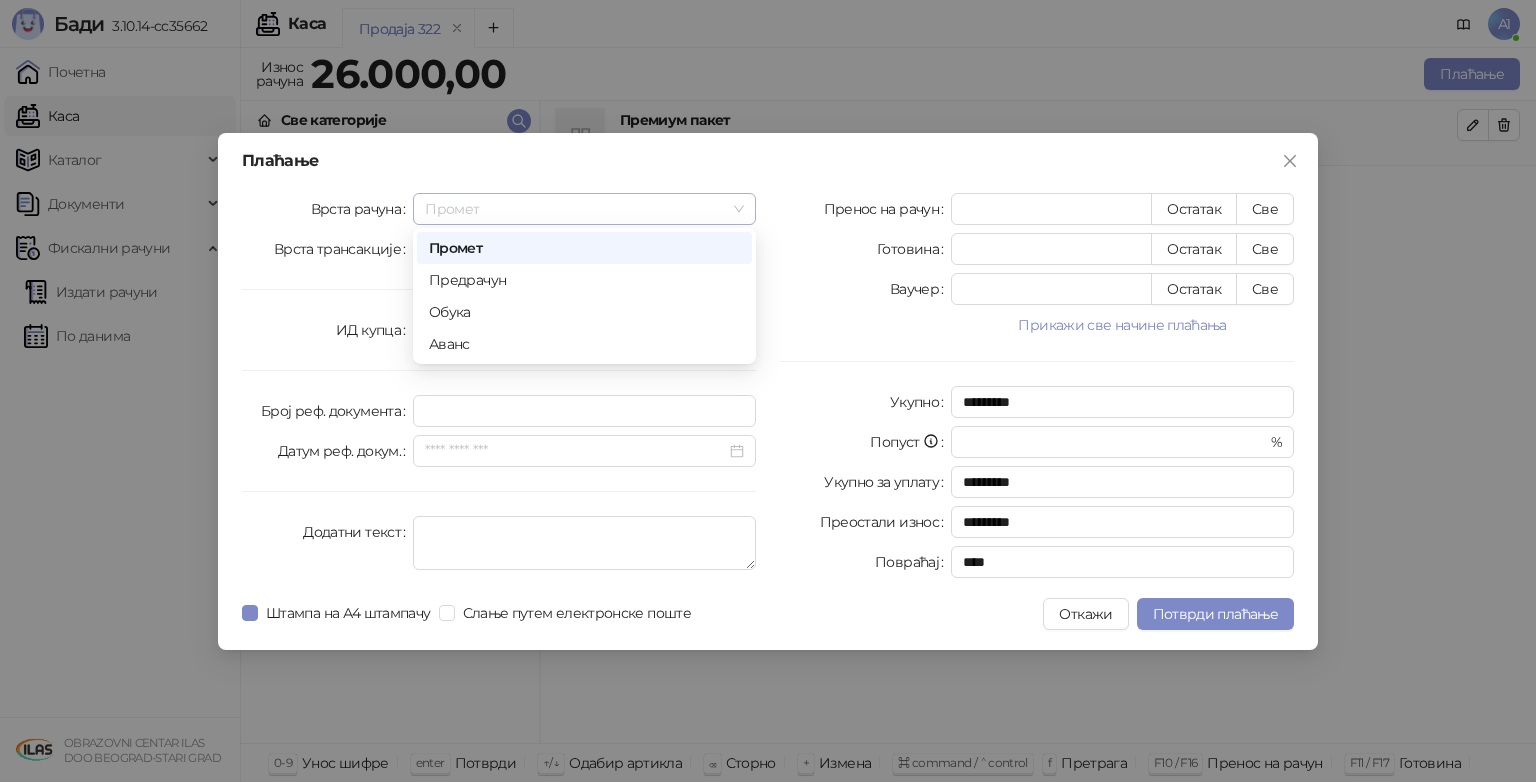 click on "Промет" at bounding box center [584, 209] 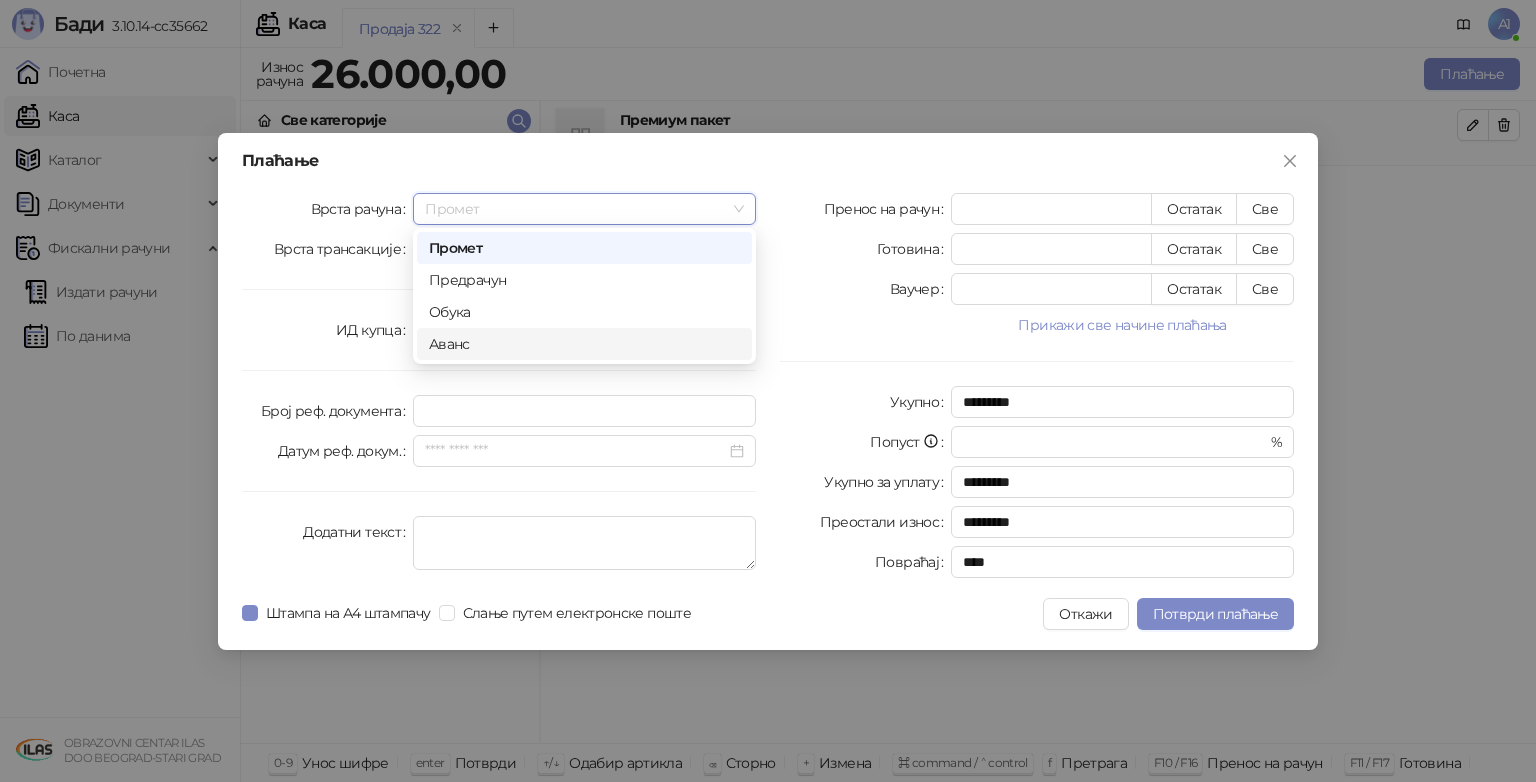 click on "Аванс" at bounding box center (584, 344) 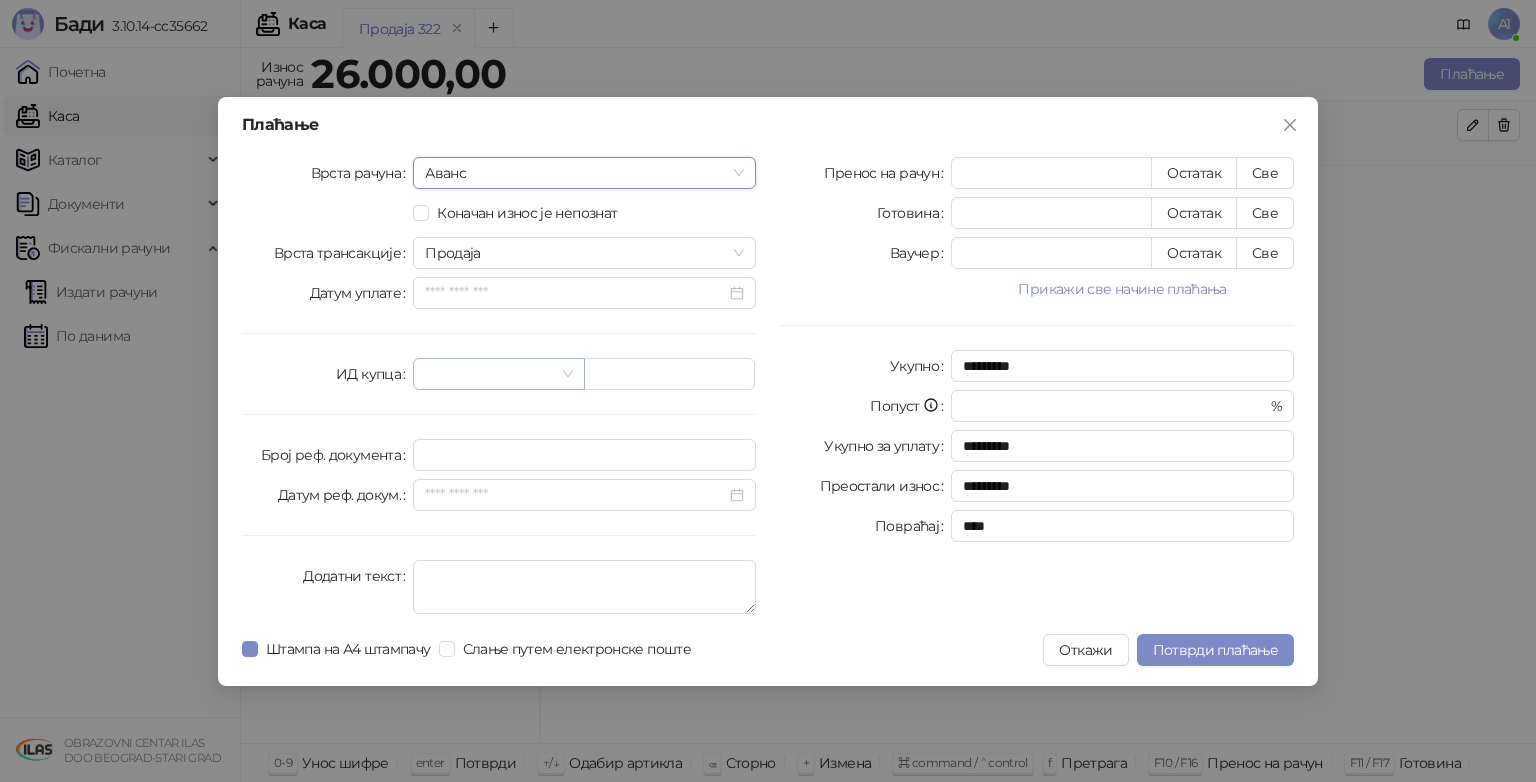 click at bounding box center (489, 374) 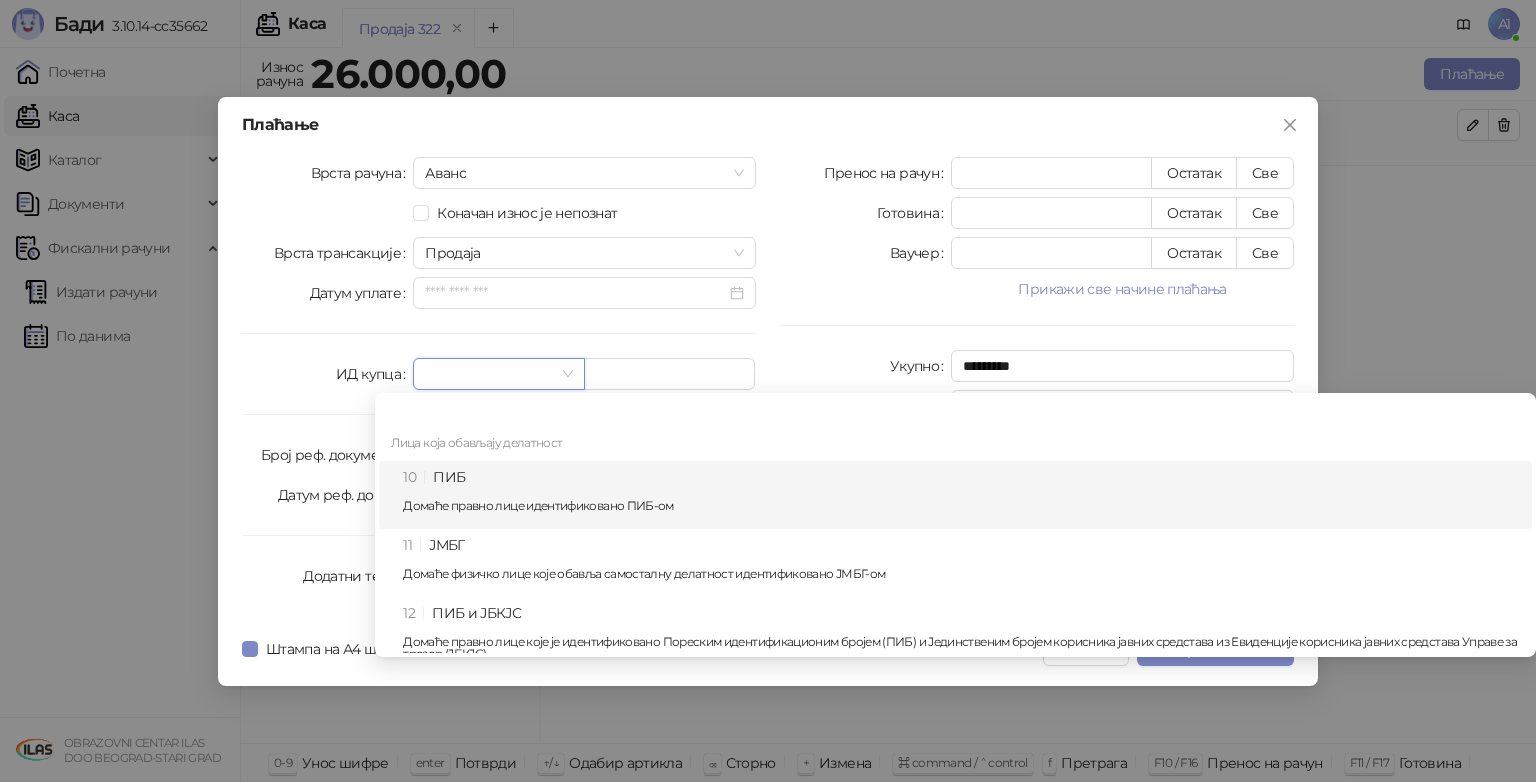 click on "10 ПИБ Домаће правно лице идентификовано ПИБ-ом" at bounding box center (961, 495) 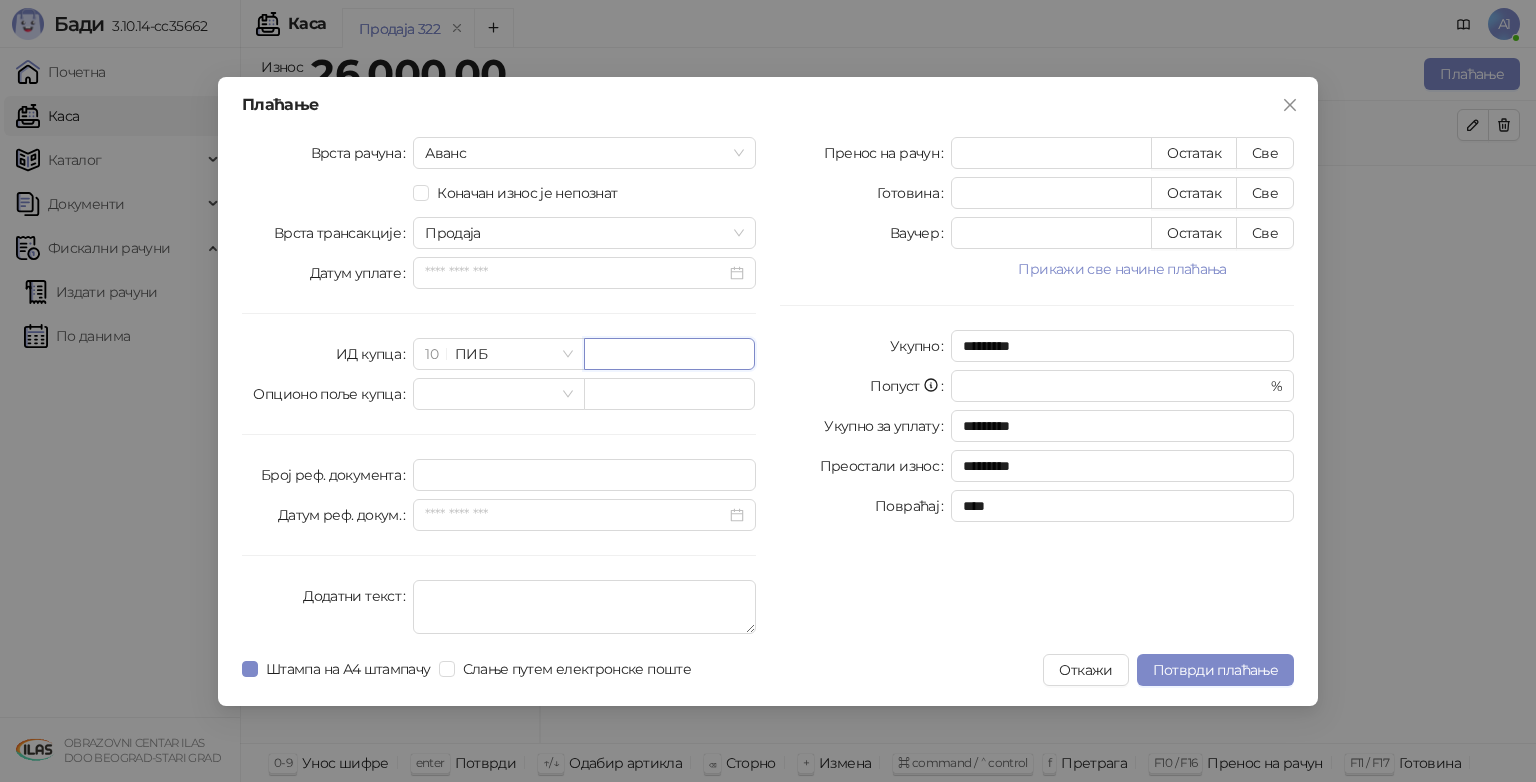click at bounding box center (669, 354) 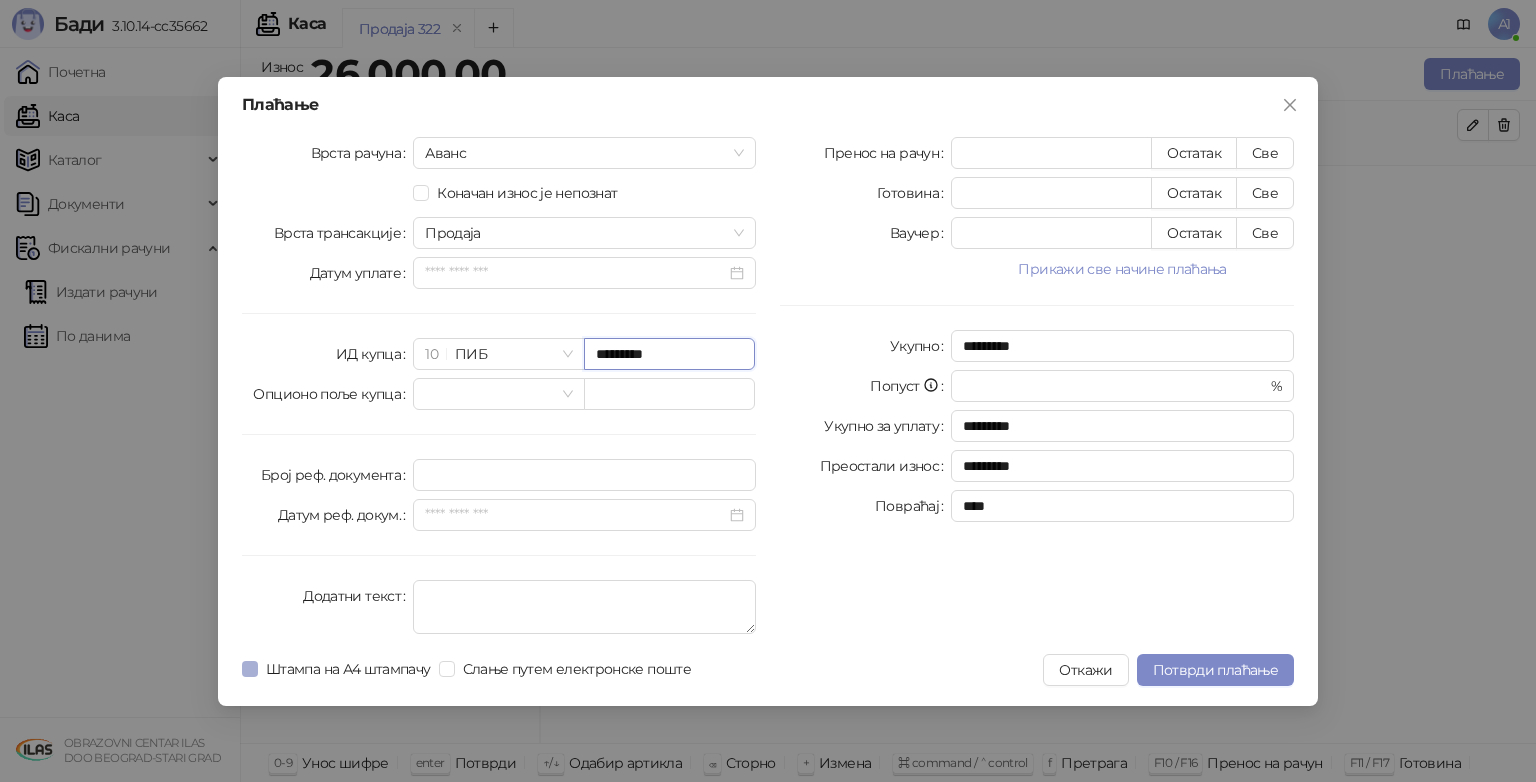 type on "*********" 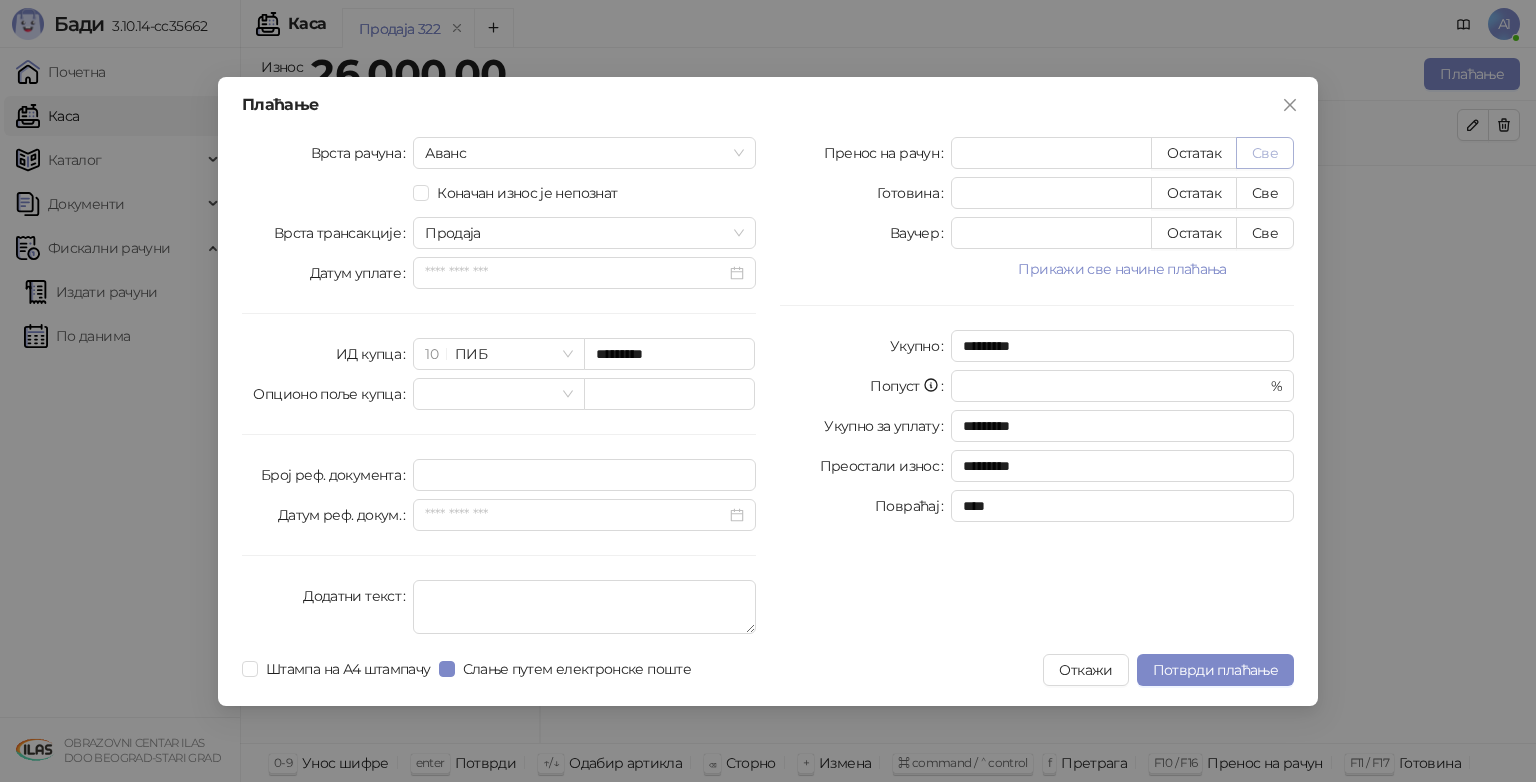 click on "Све" at bounding box center [1265, 153] 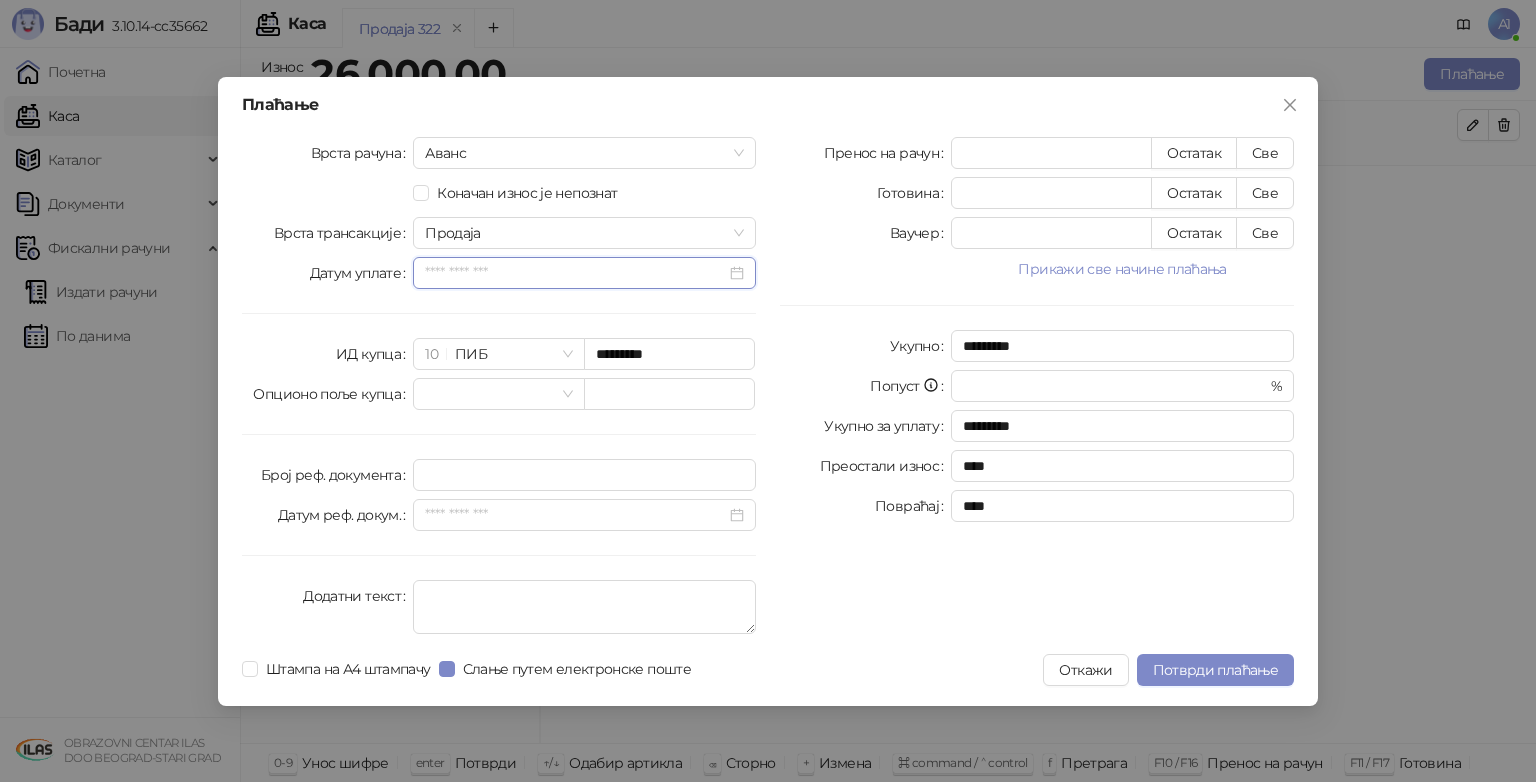 click on "Датум уплате" at bounding box center [575, 273] 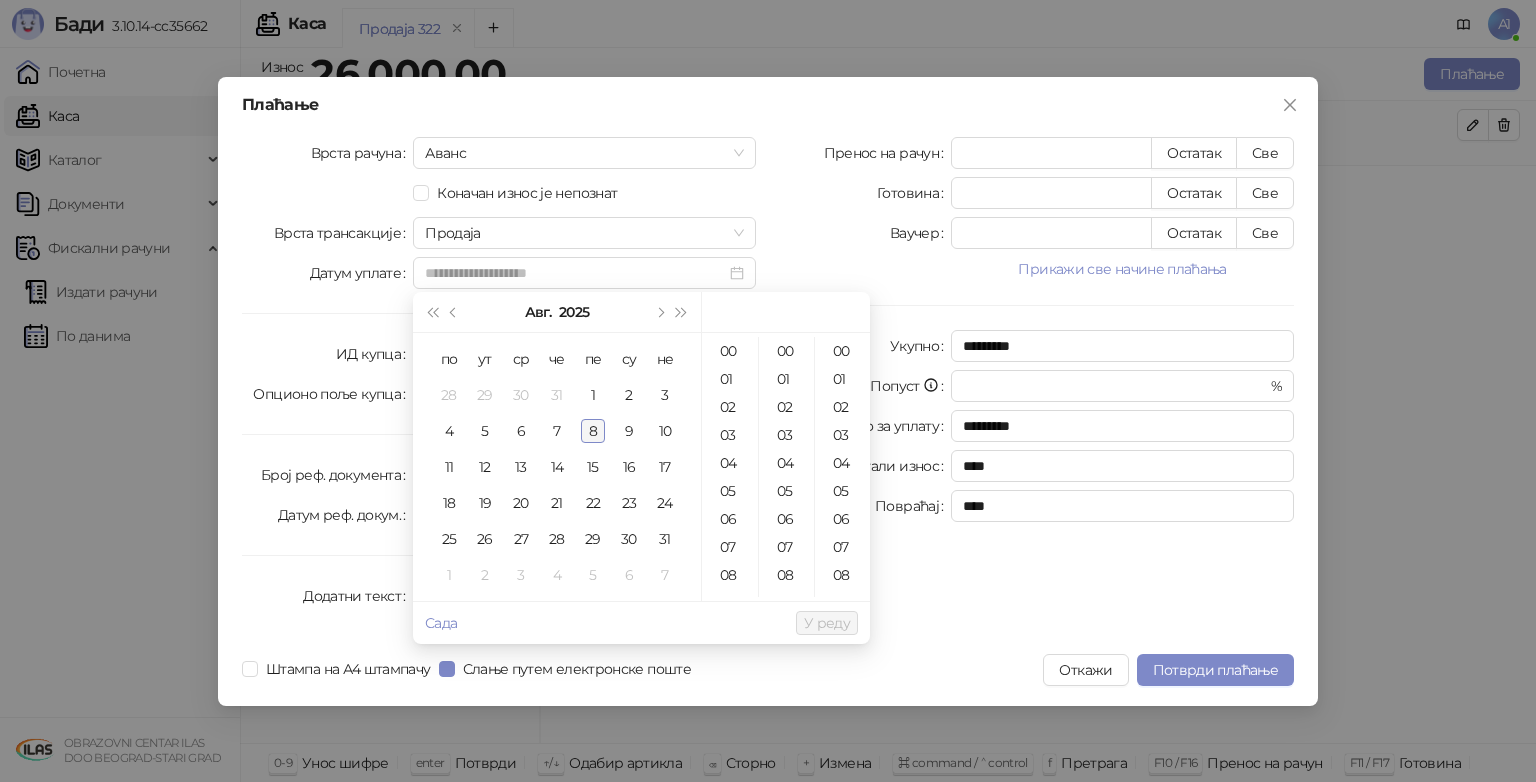 click on "8" at bounding box center (593, 431) 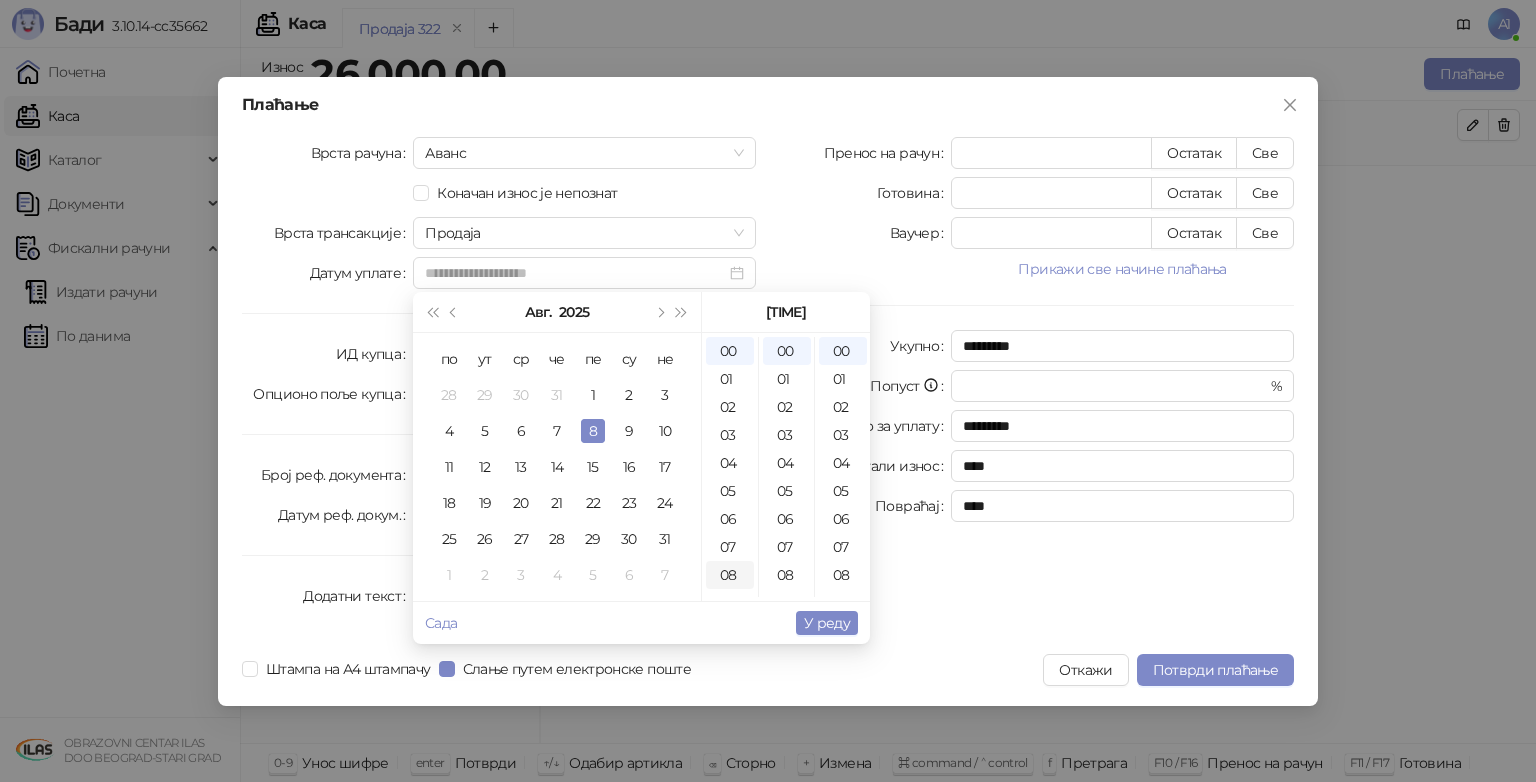 click on "08" at bounding box center [730, 575] 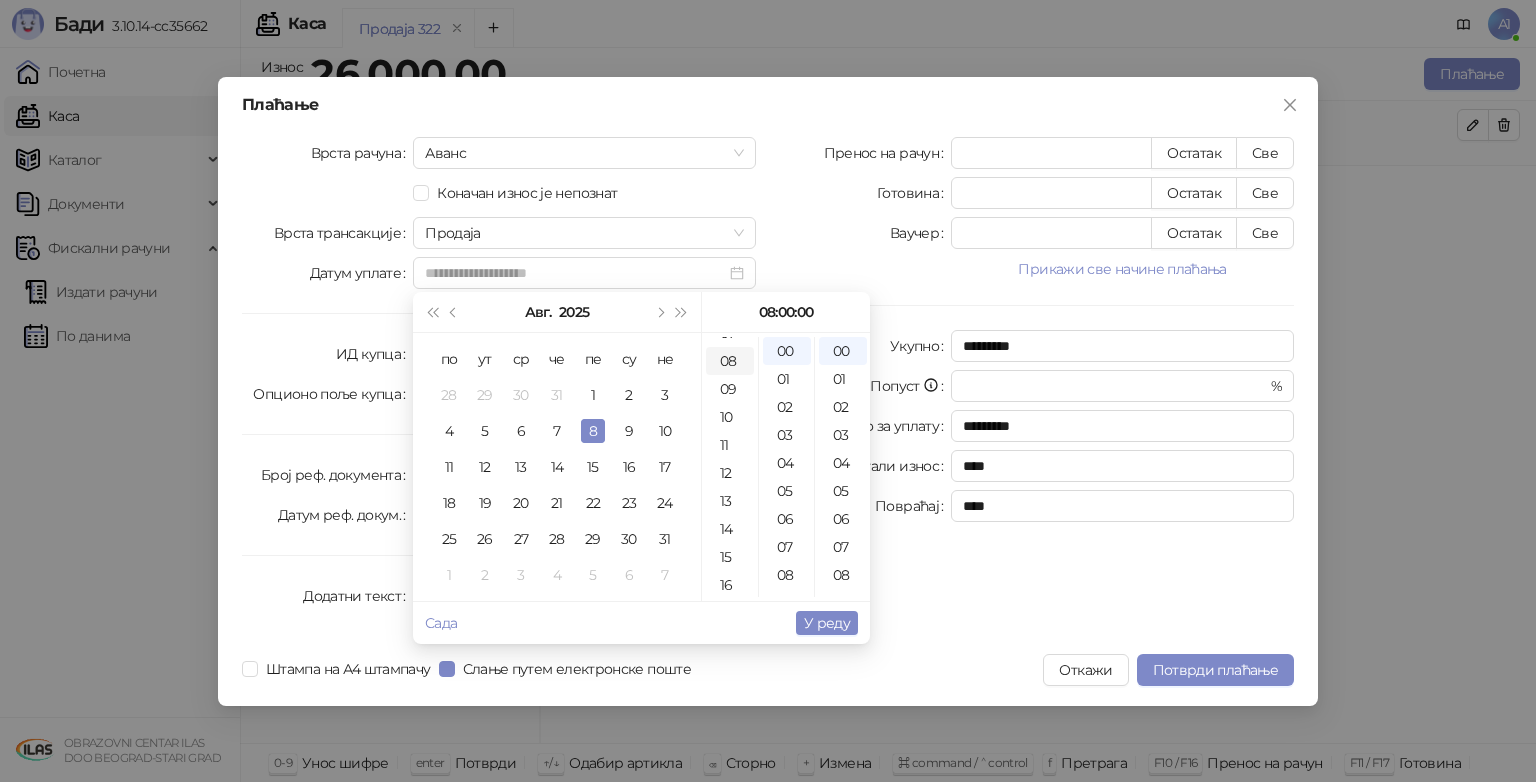 scroll, scrollTop: 222, scrollLeft: 0, axis: vertical 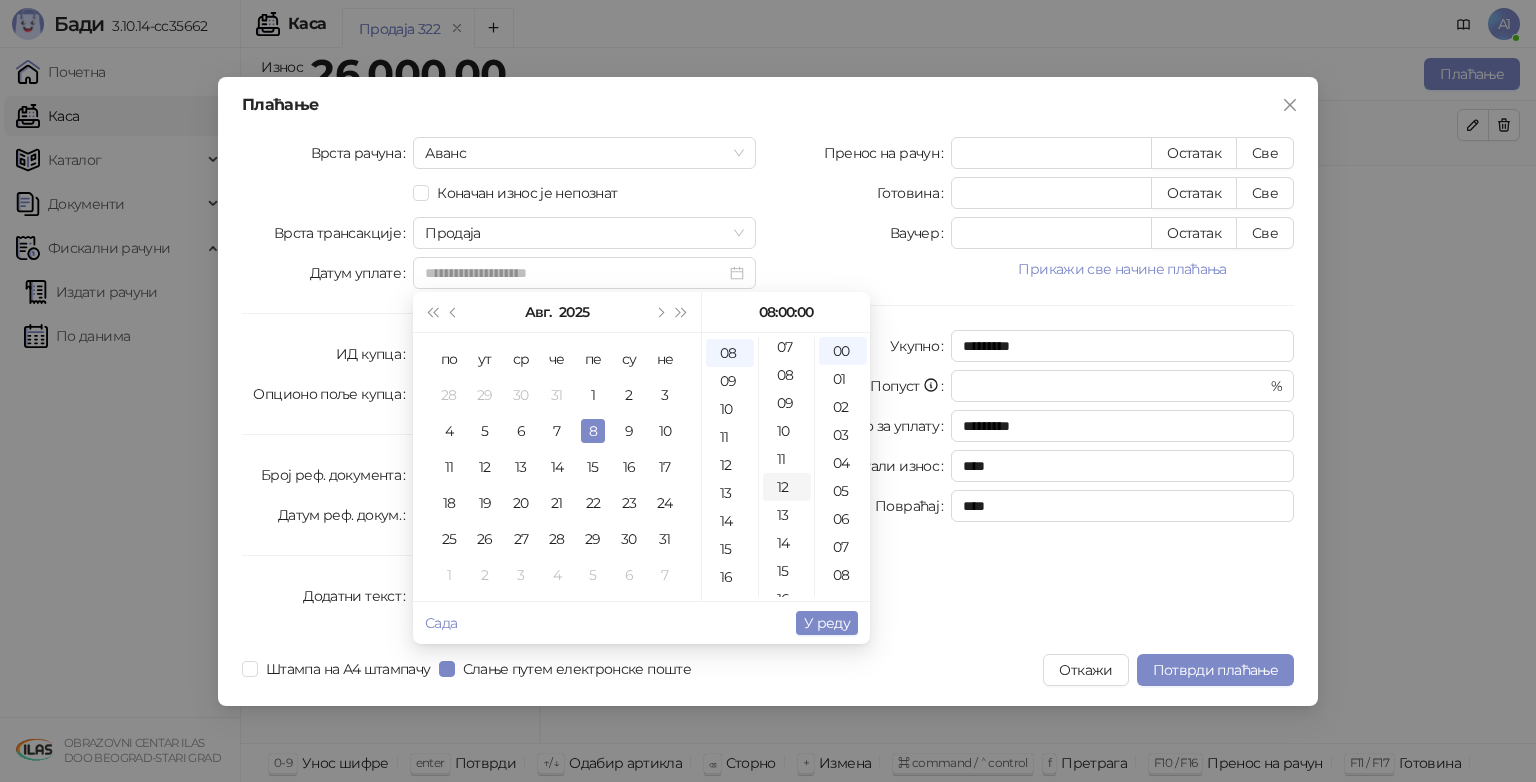 click on "12" at bounding box center (787, 487) 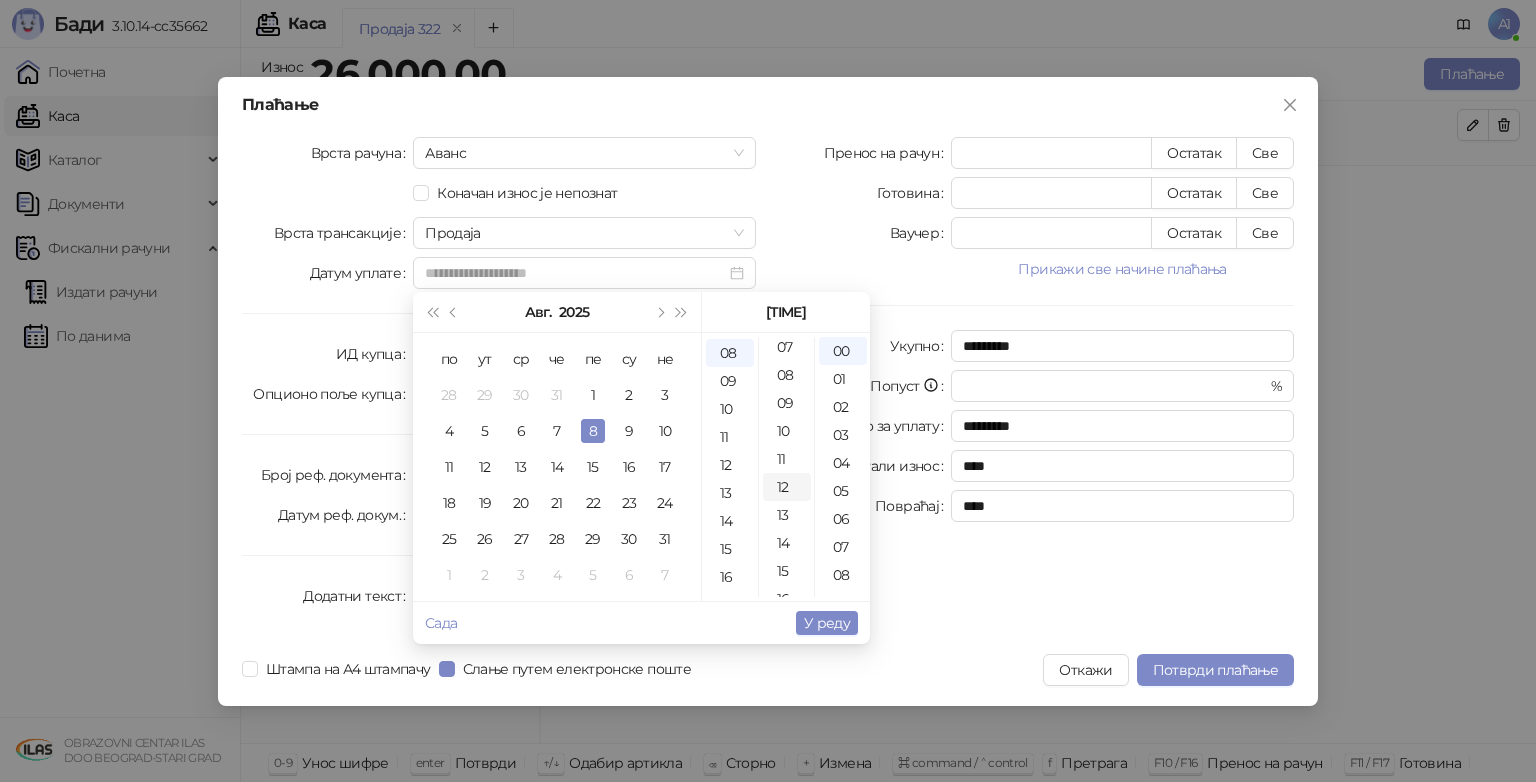 scroll, scrollTop: 334, scrollLeft: 0, axis: vertical 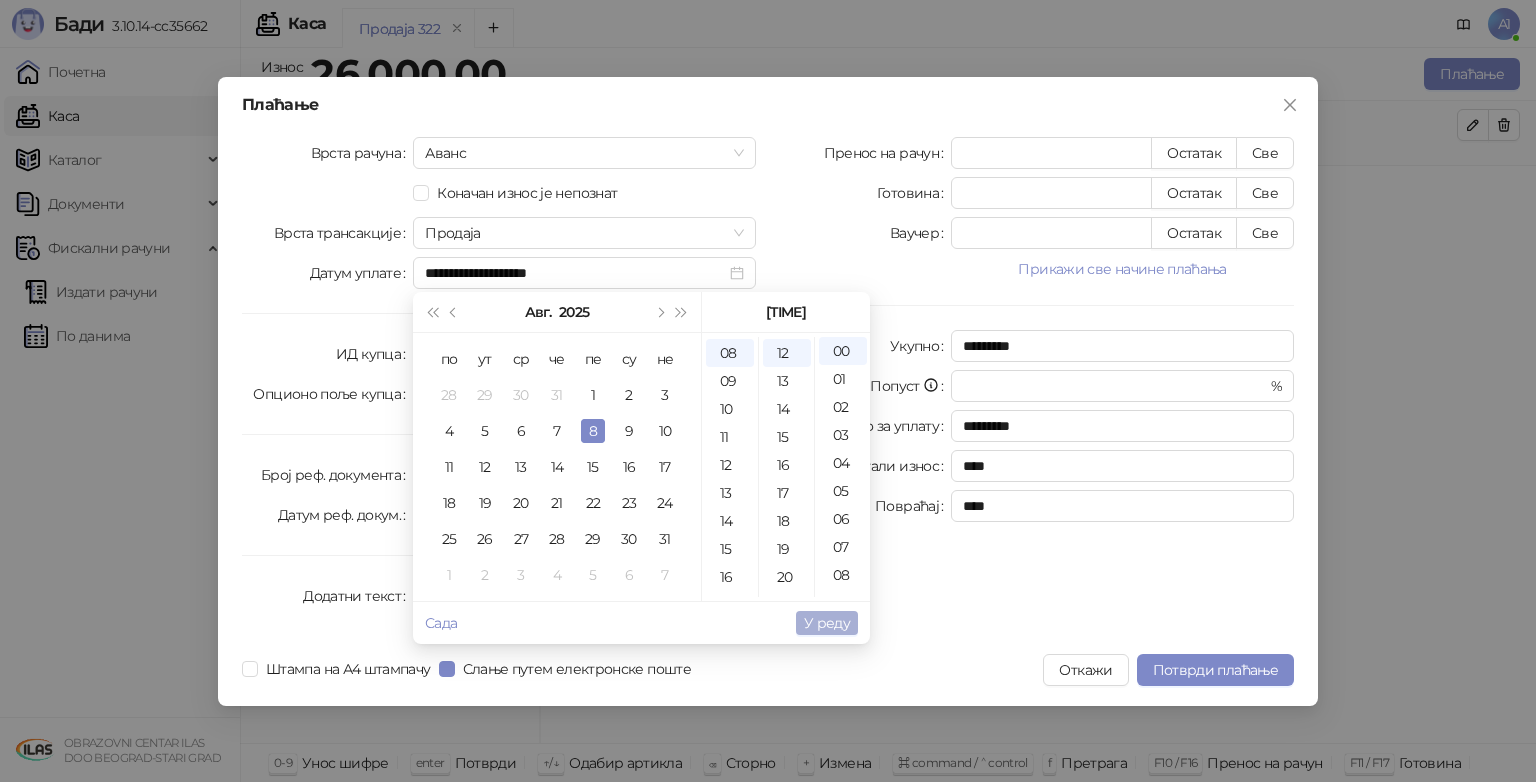type on "**********" 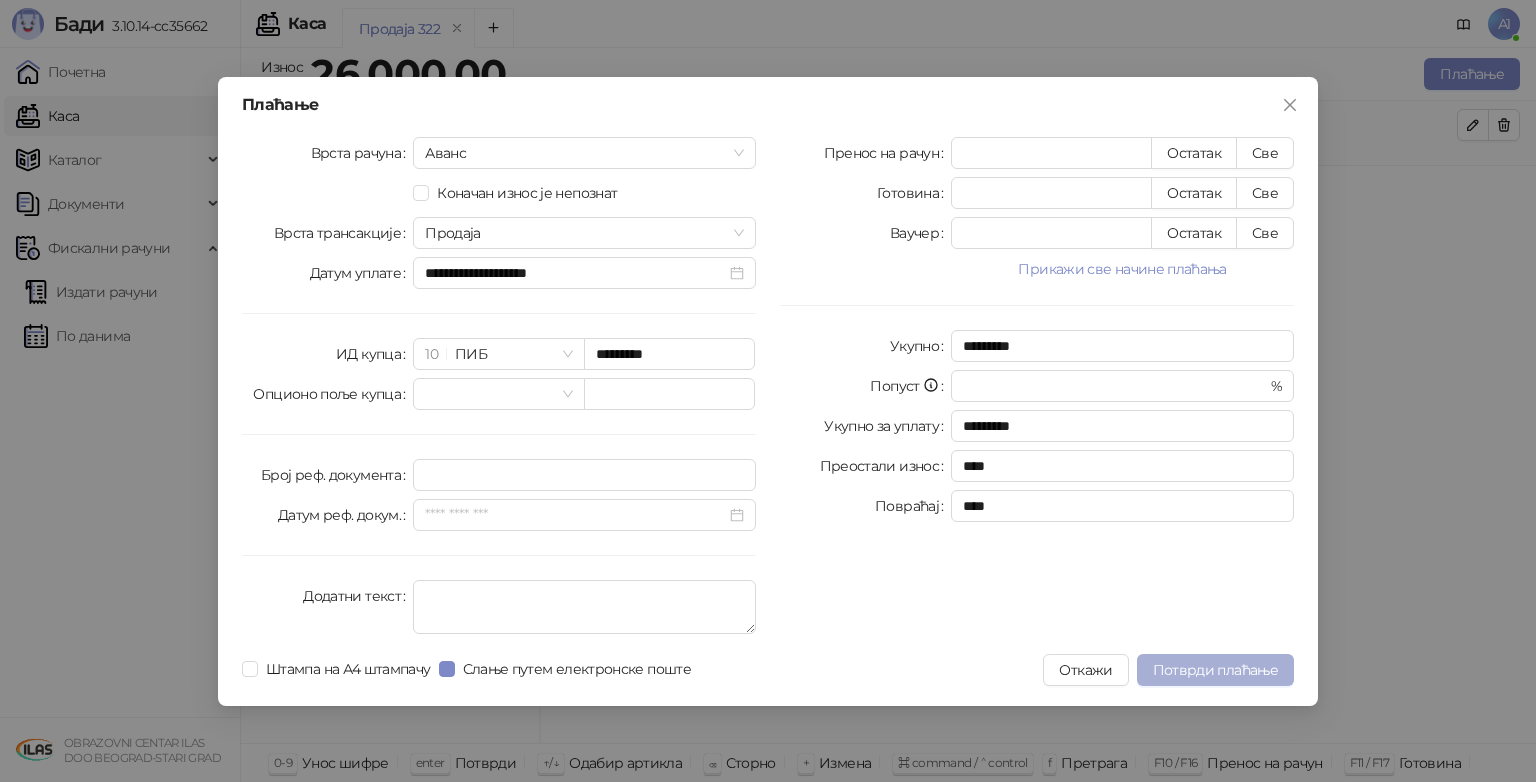 click on "Потврди плаћање" at bounding box center [1215, 670] 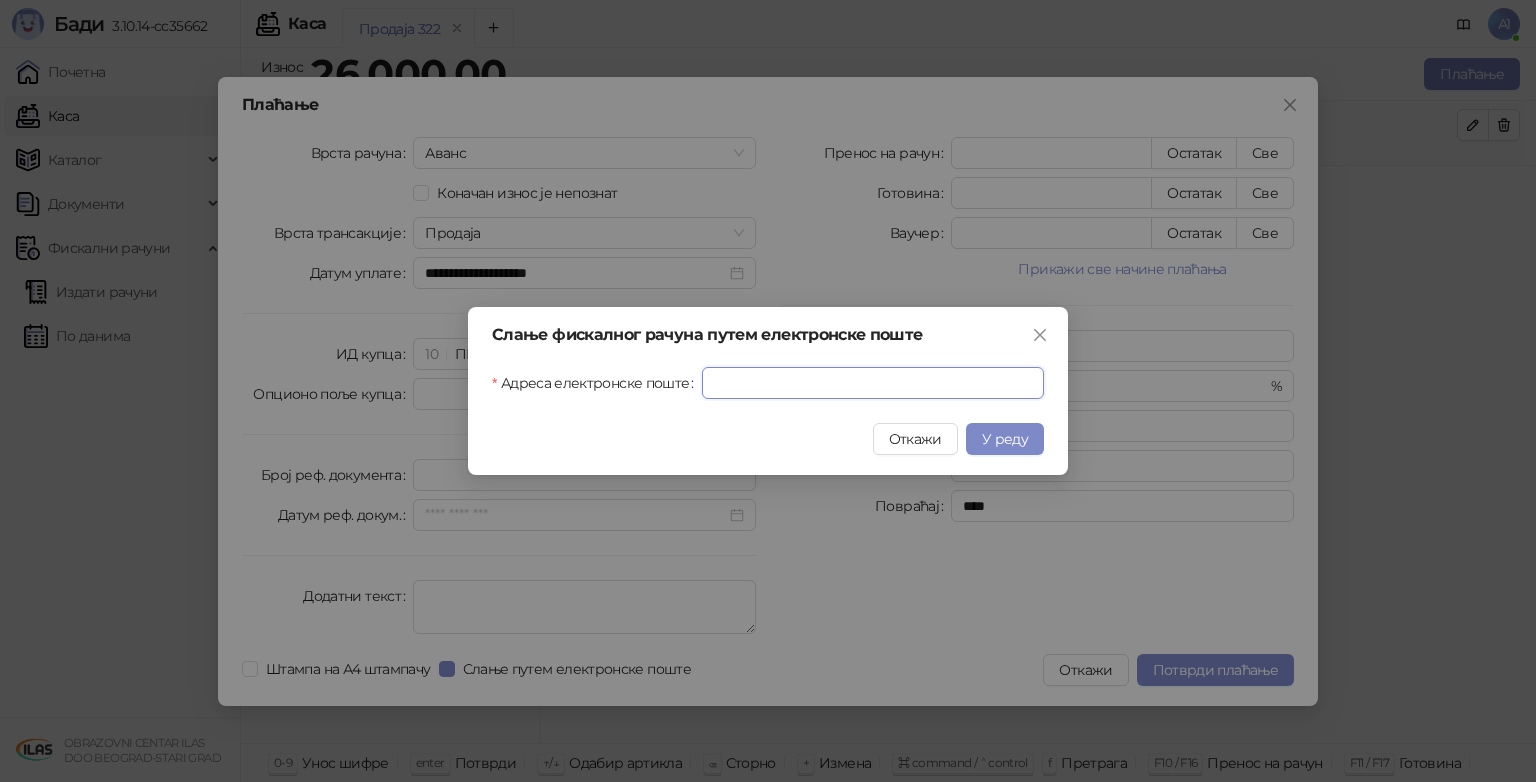 click on "Адреса електронске поште" at bounding box center [873, 383] 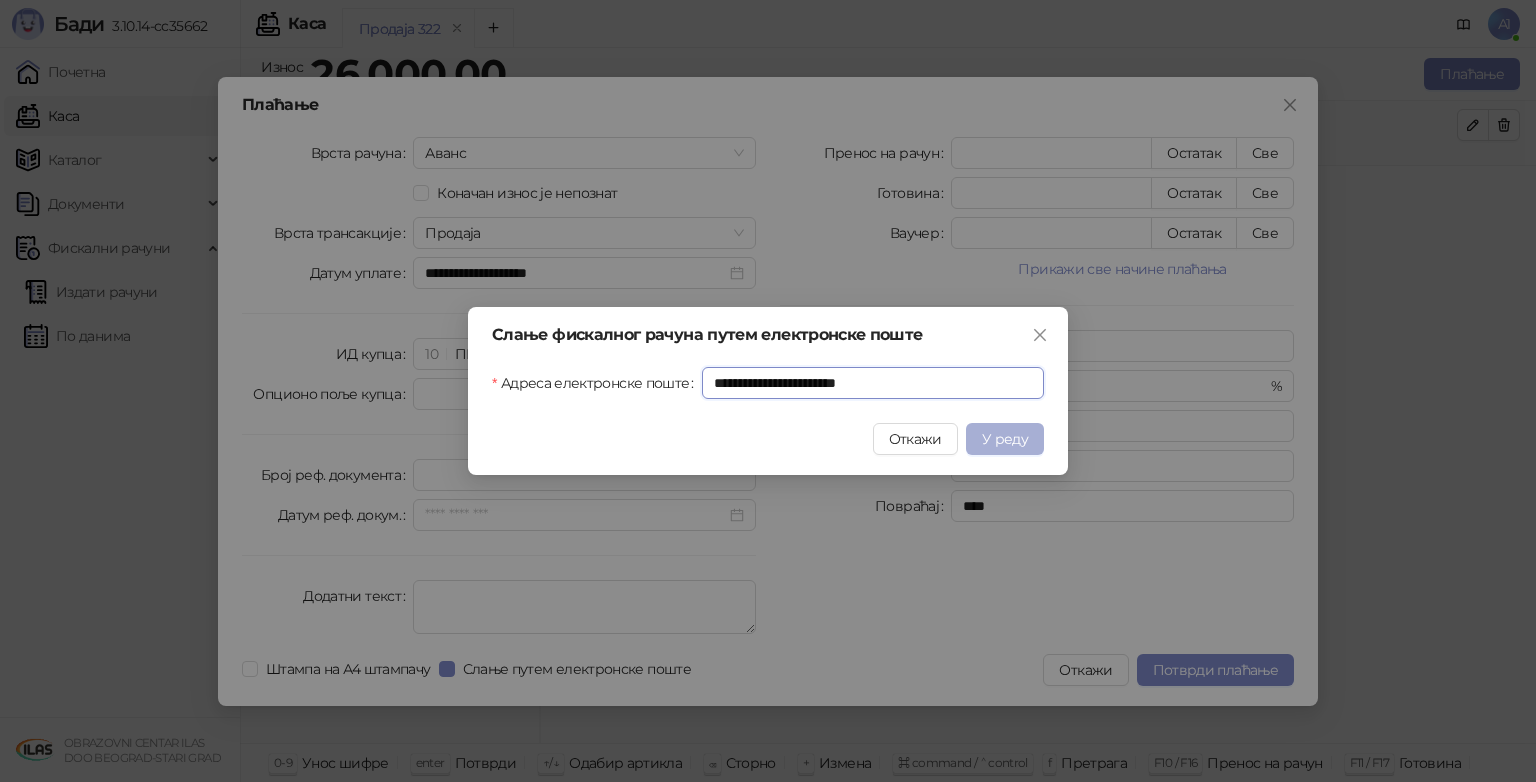 type on "**********" 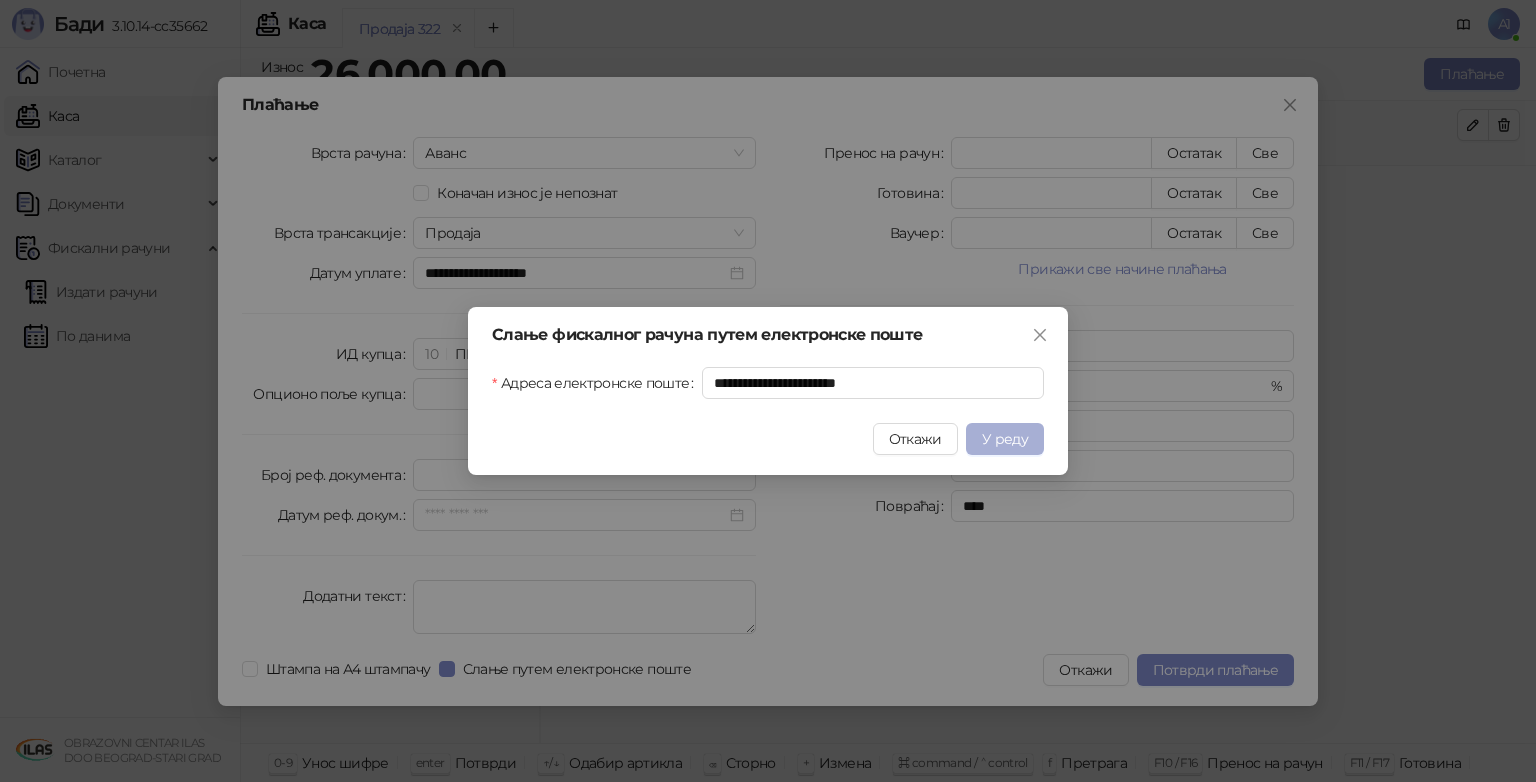 click on "У реду" at bounding box center [1005, 439] 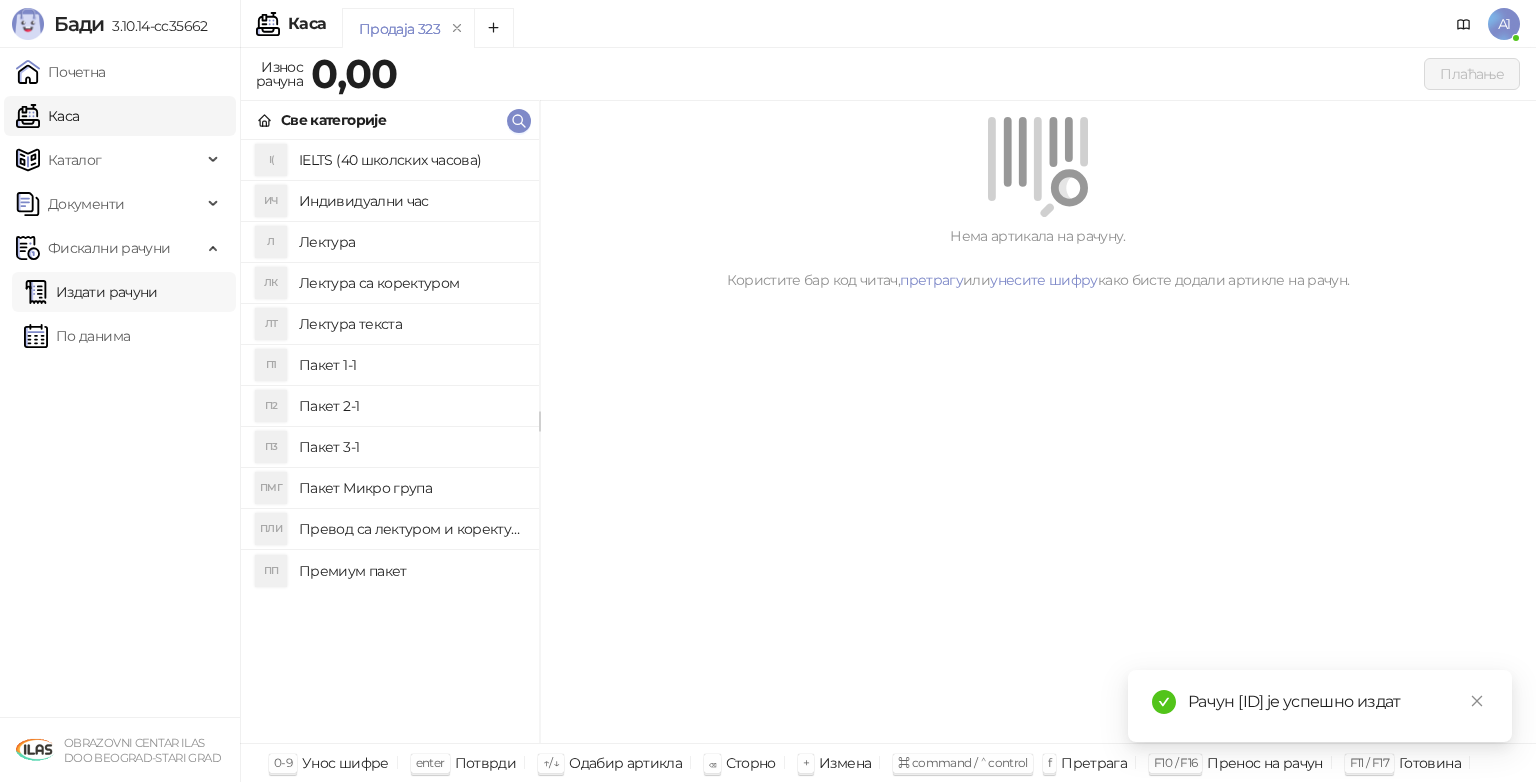 click on "Издати рачуни" at bounding box center [91, 292] 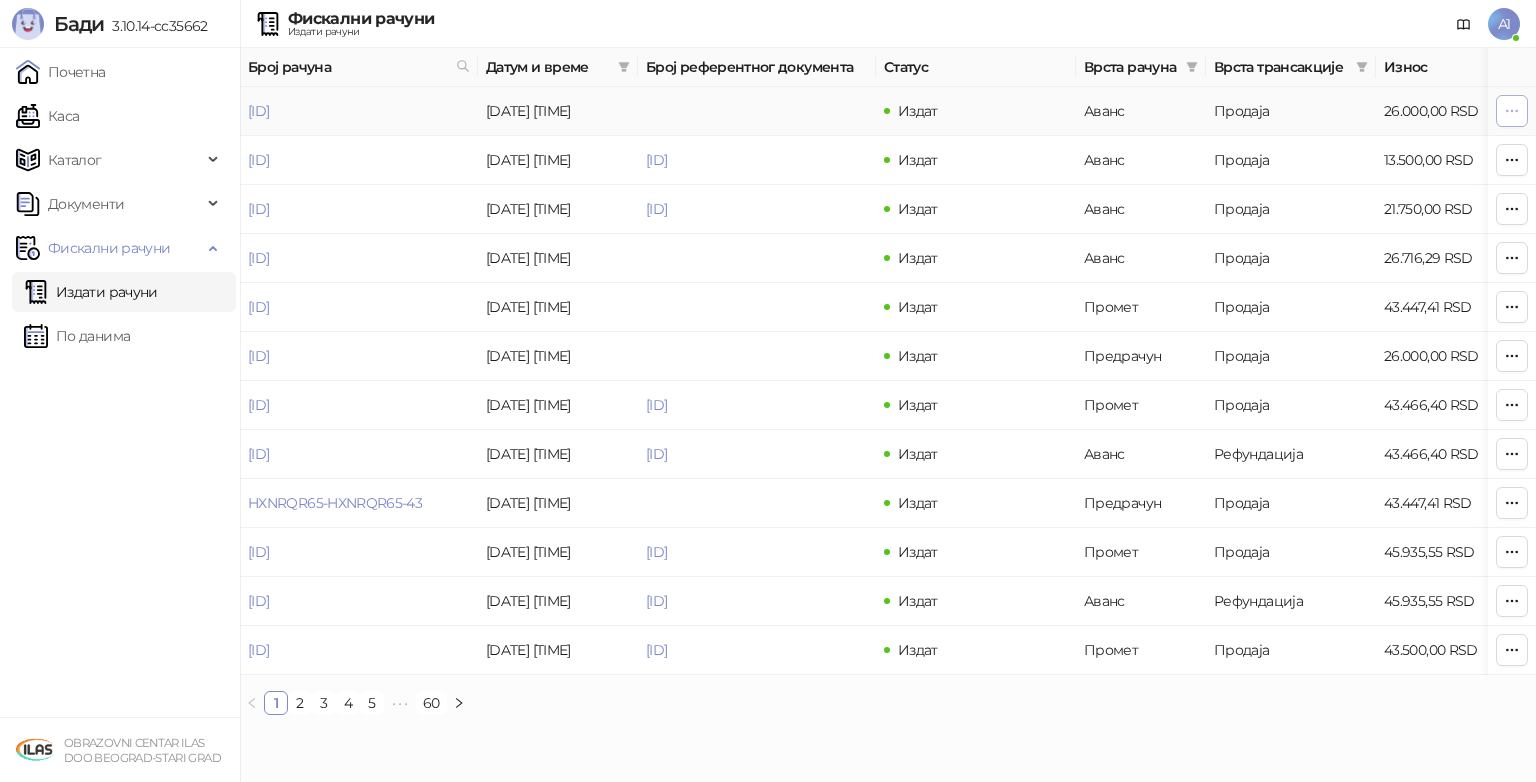 click at bounding box center [1512, 111] 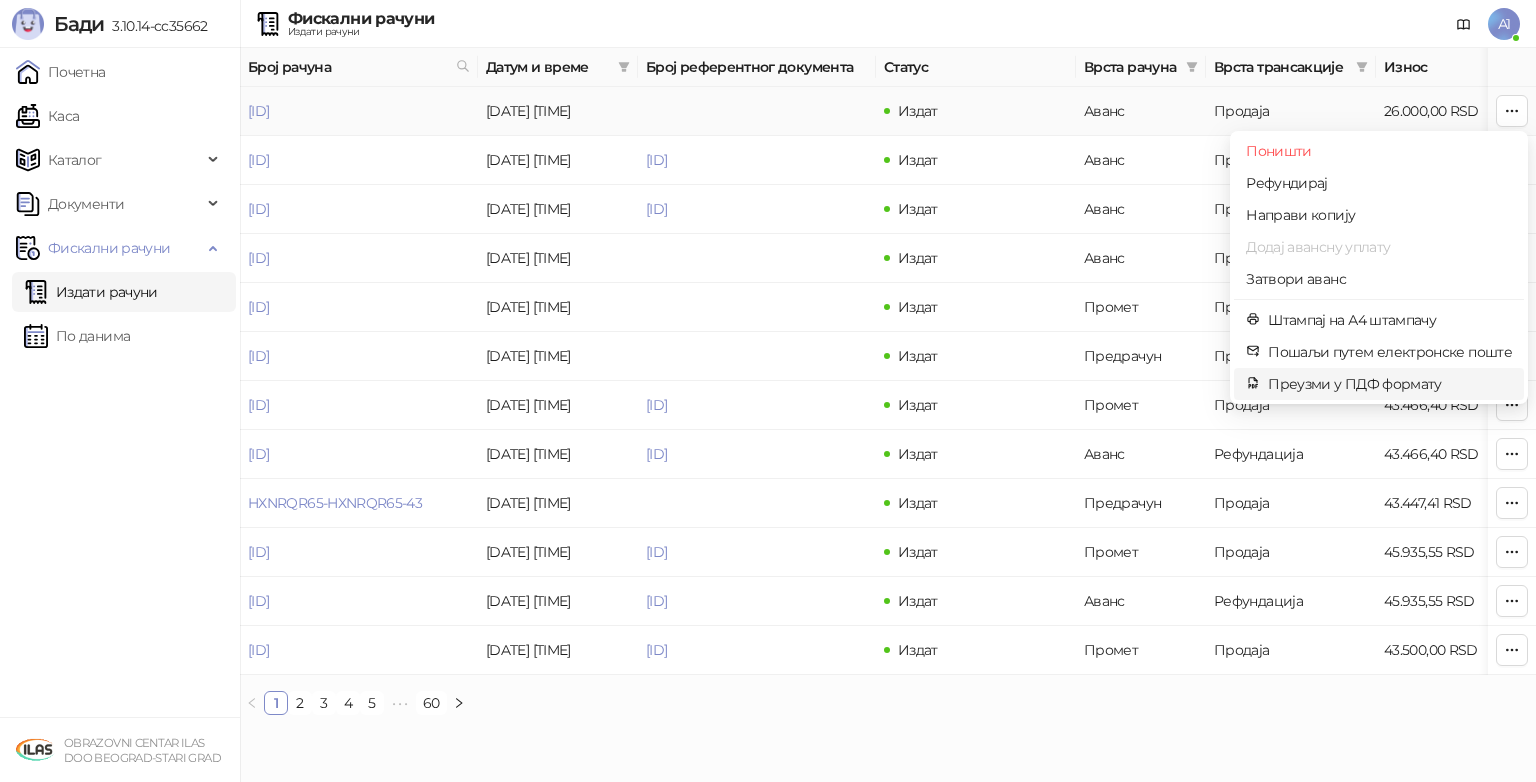click on "Преузми у ПДФ формату" at bounding box center [1390, 384] 